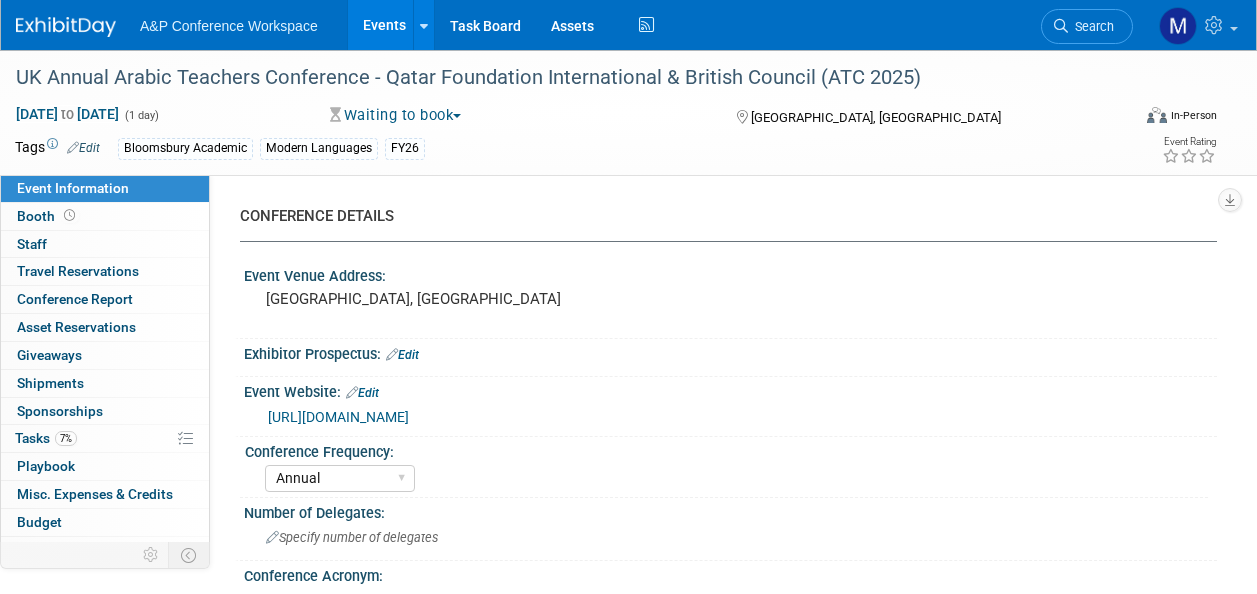 select on "Annual" 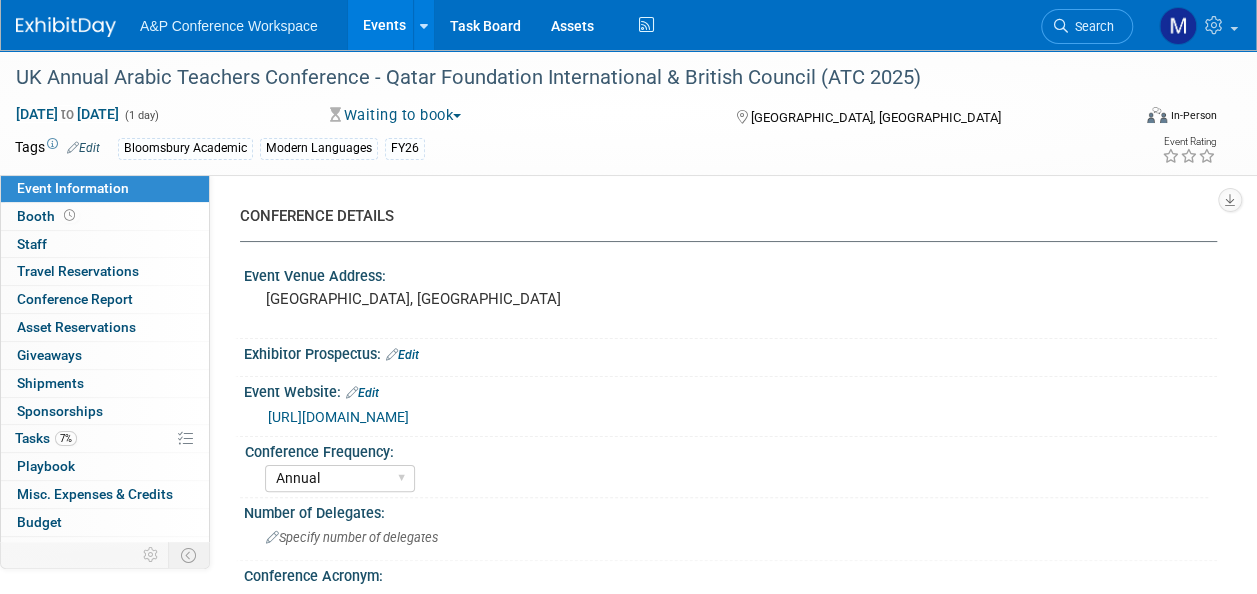 scroll, scrollTop: 0, scrollLeft: 0, axis: both 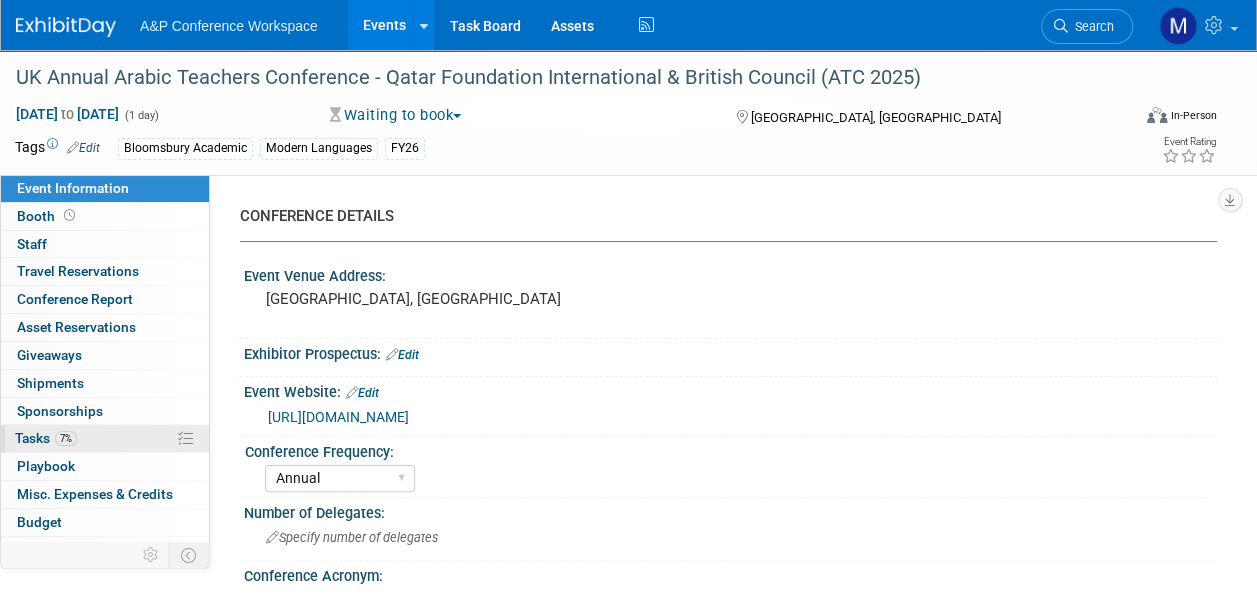 click on "7%
Tasks 7%" at bounding box center (105, 438) 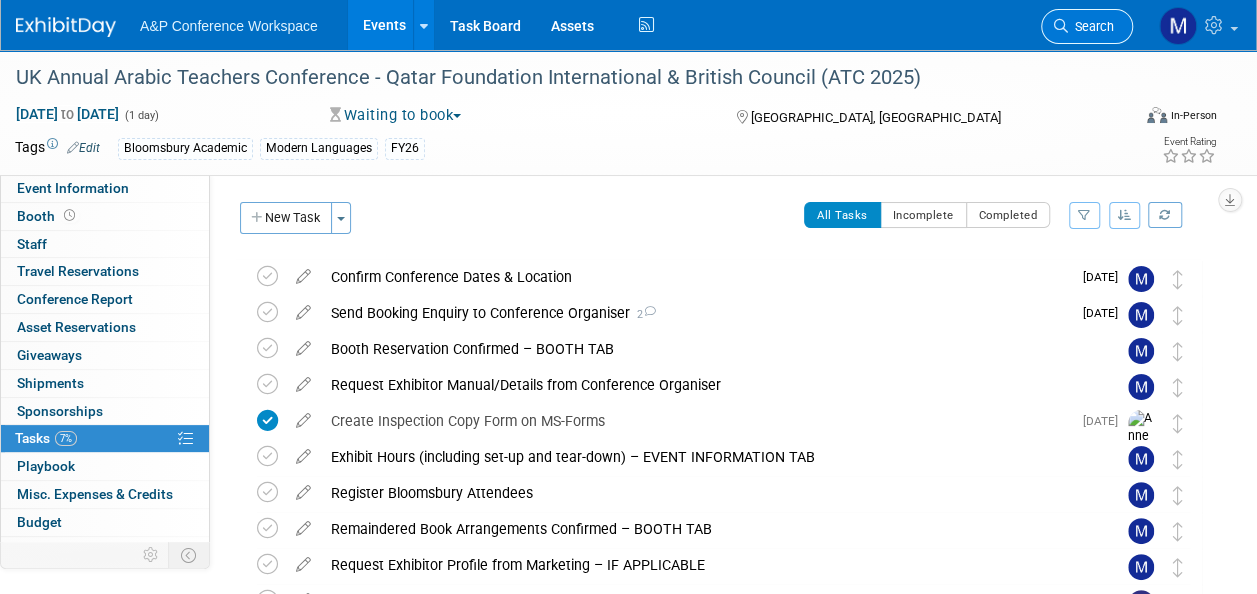 click on "Search" at bounding box center [1091, 26] 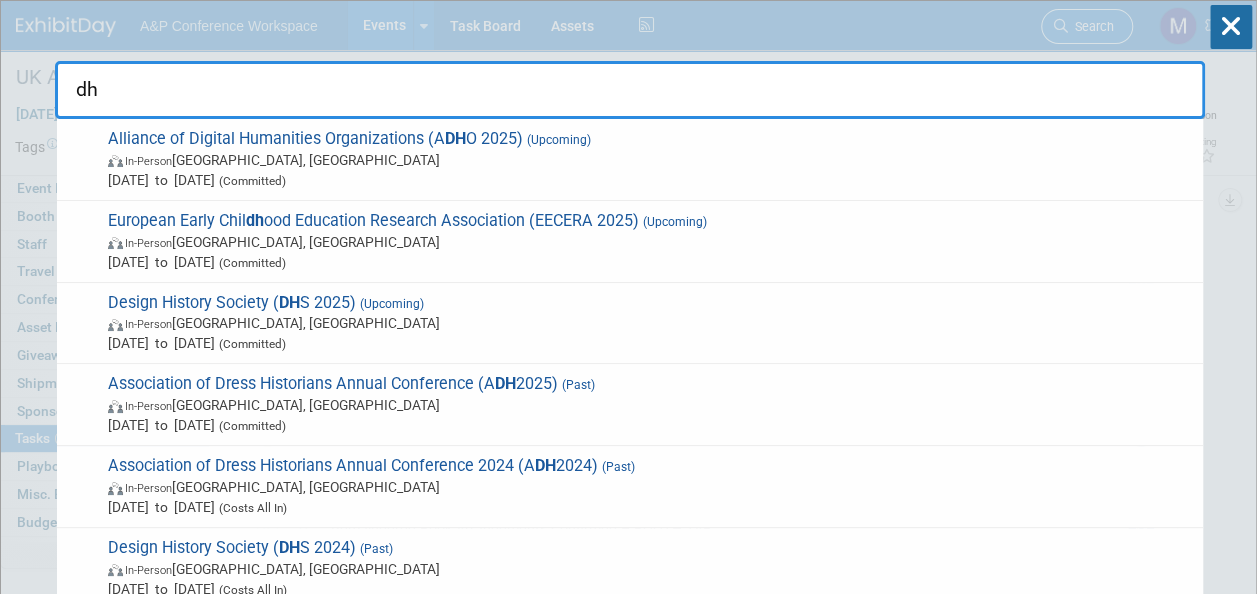type on "dhs" 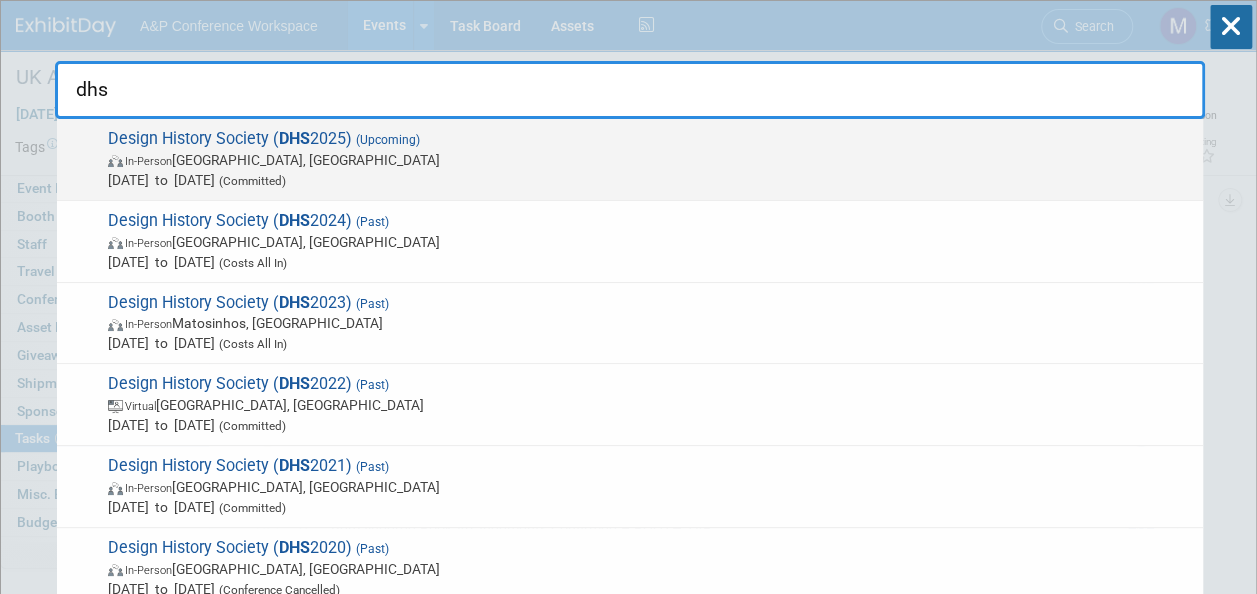 click on "Design History Society ( DHS  2025)  (Upcoming)  In-Person     Ankara, Türkiye Sep 4, 2025  to  Sep 6, 2025  (Committed)" at bounding box center [647, 159] 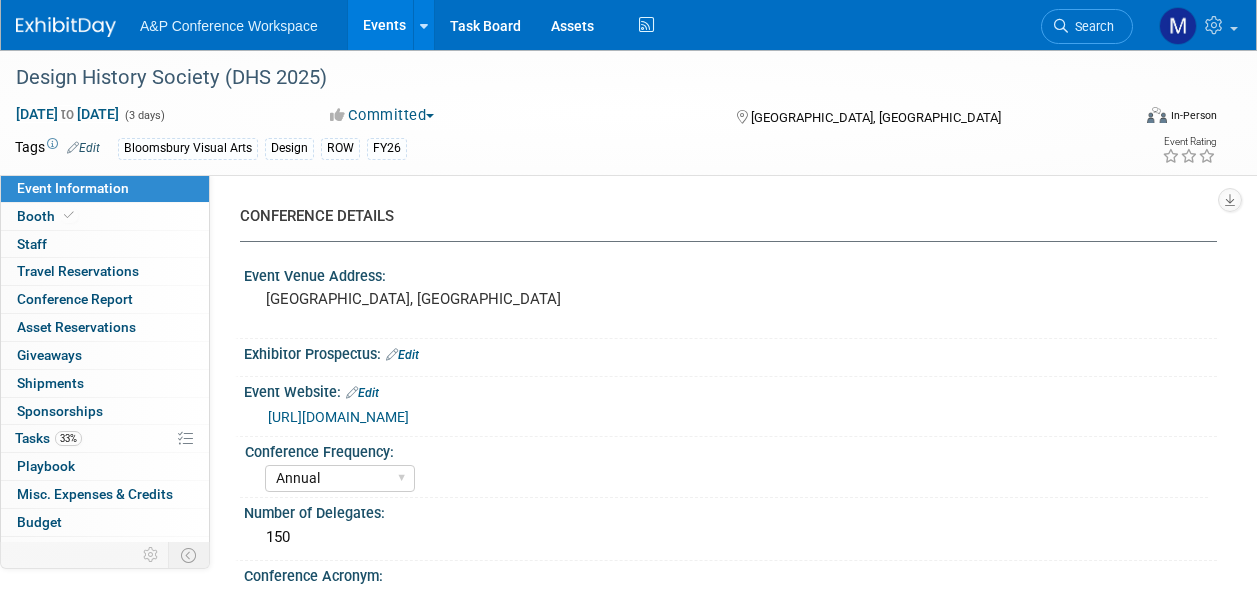 select on "Annual" 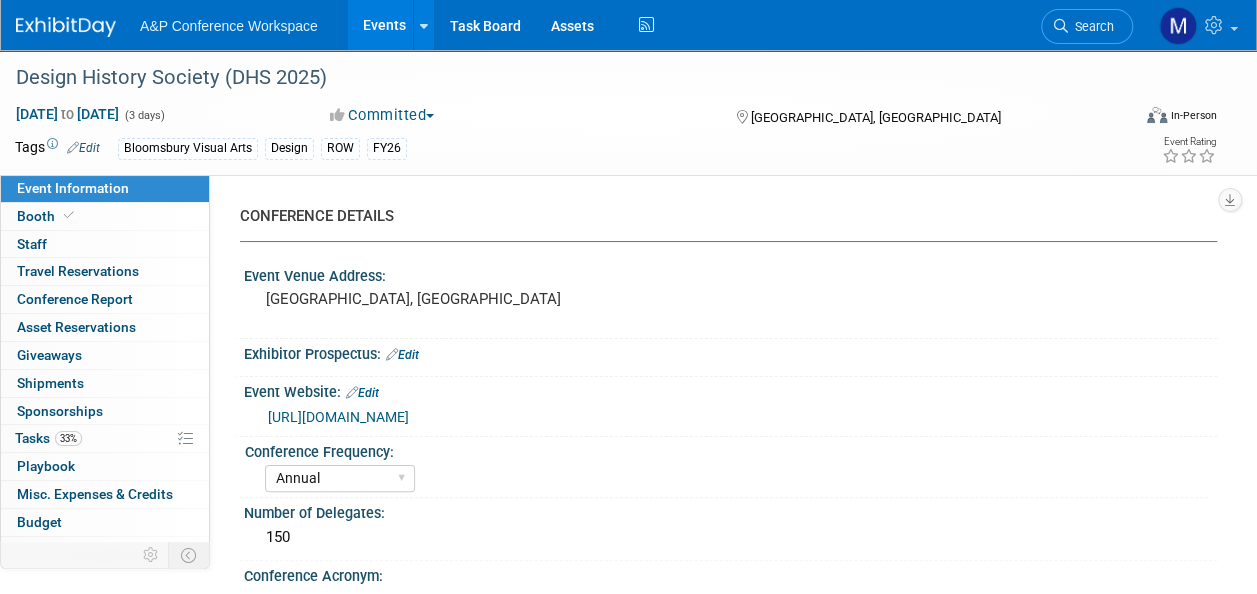 scroll, scrollTop: 0, scrollLeft: 0, axis: both 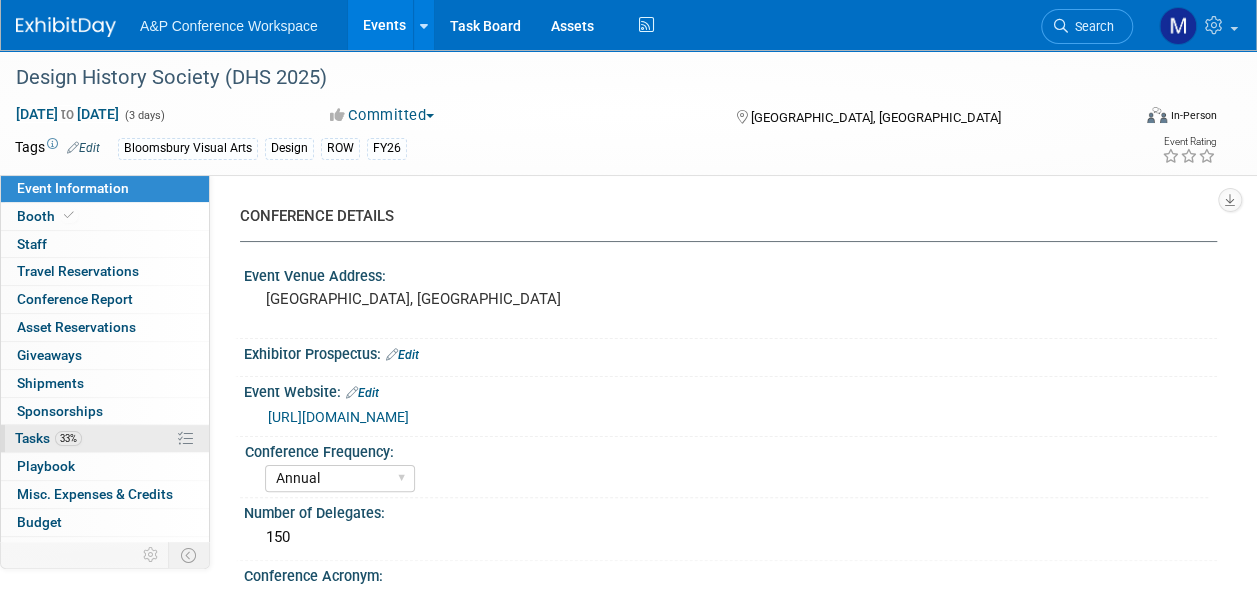 click on "33%
Tasks 33%" at bounding box center [105, 438] 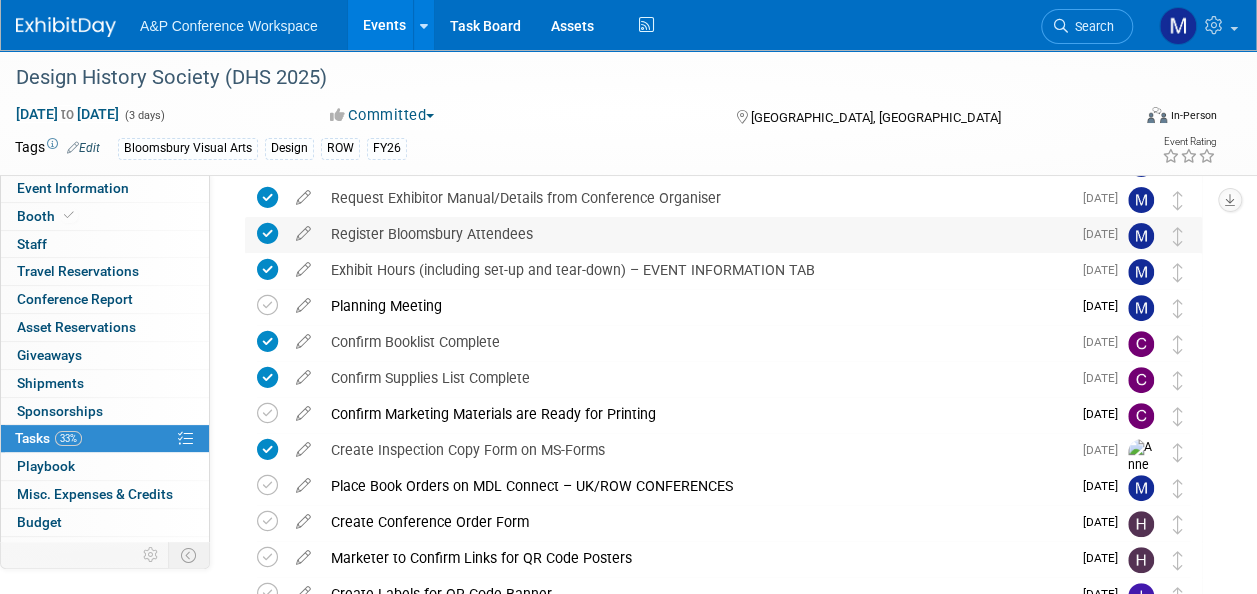 scroll, scrollTop: 200, scrollLeft: 0, axis: vertical 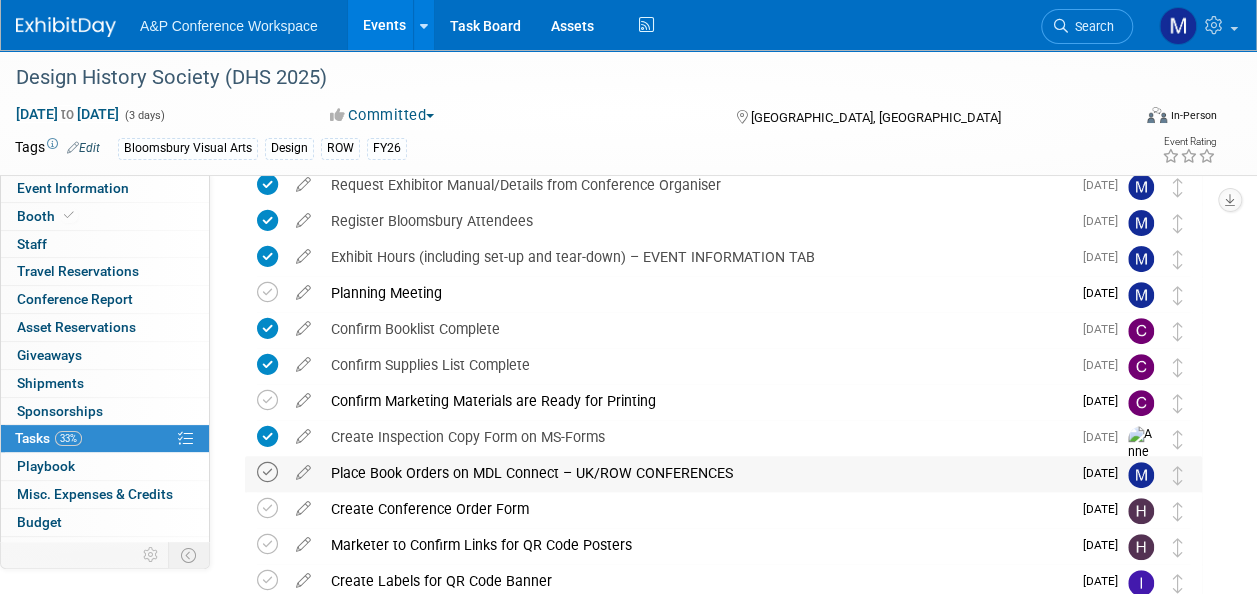click at bounding box center (267, 472) 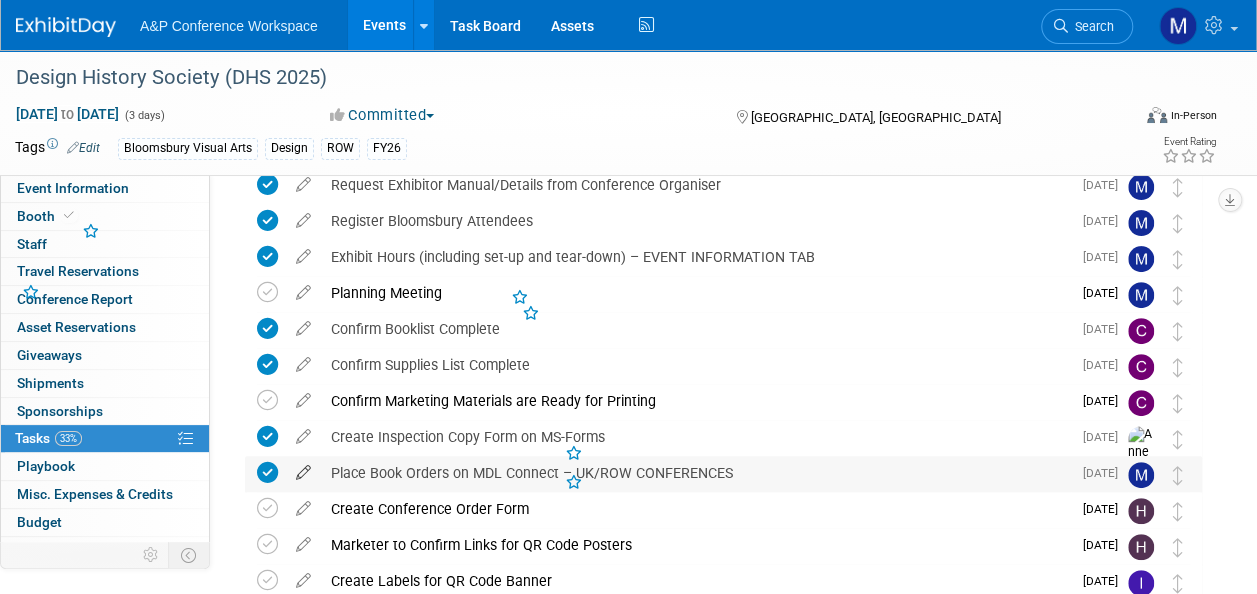 click at bounding box center [303, 468] 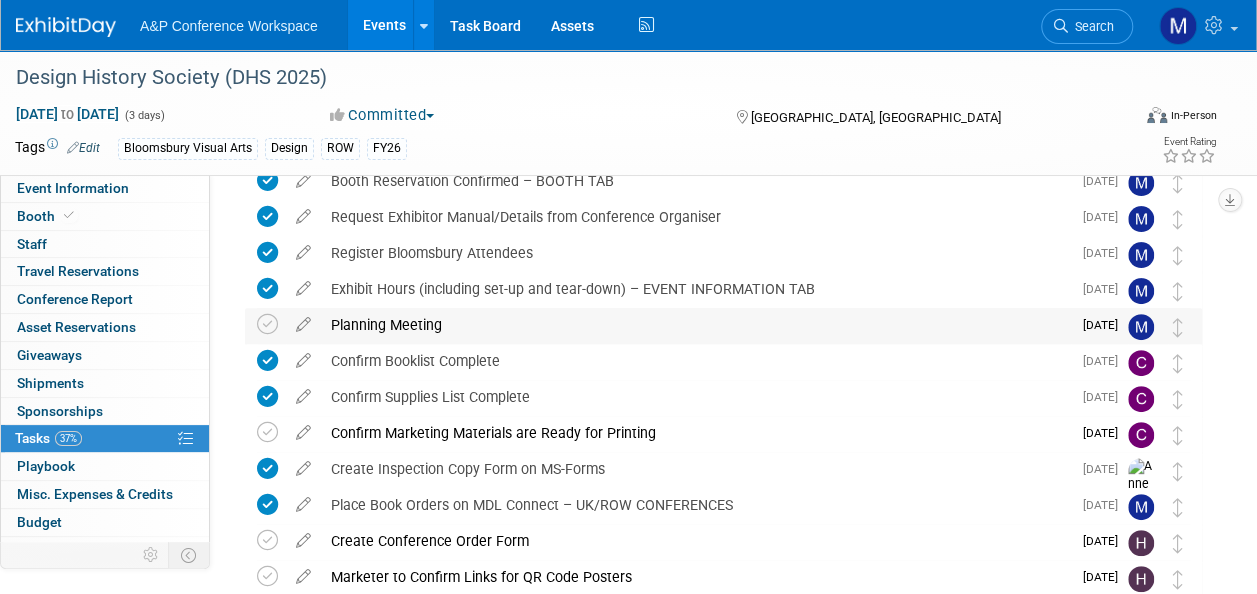 scroll, scrollTop: 200, scrollLeft: 0, axis: vertical 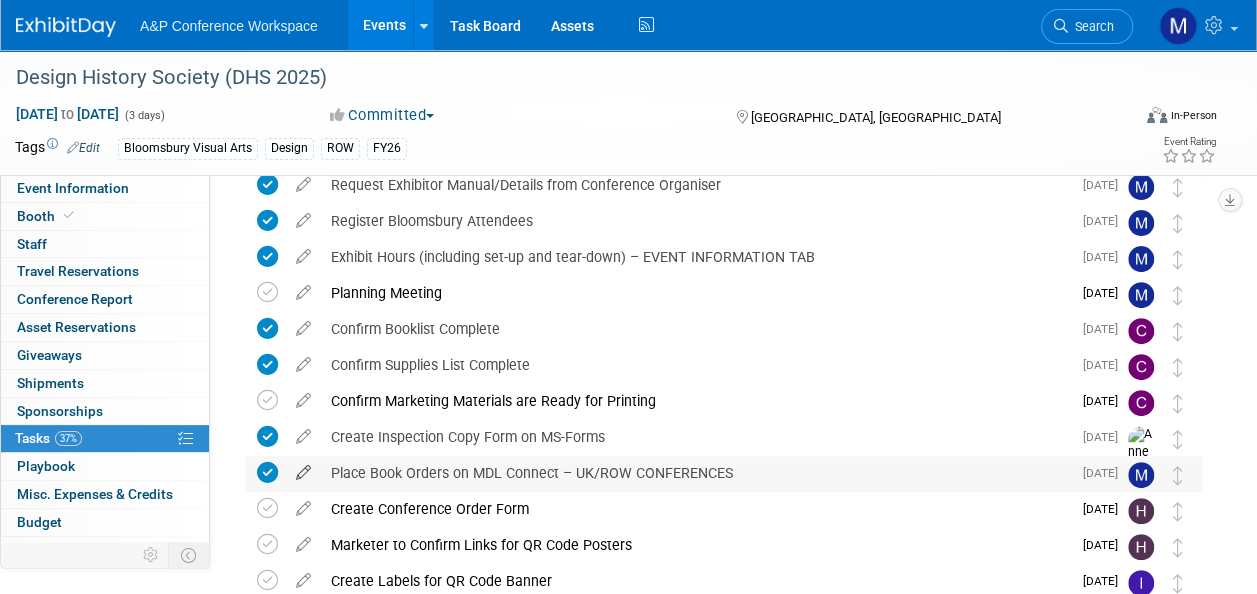 click at bounding box center (303, 468) 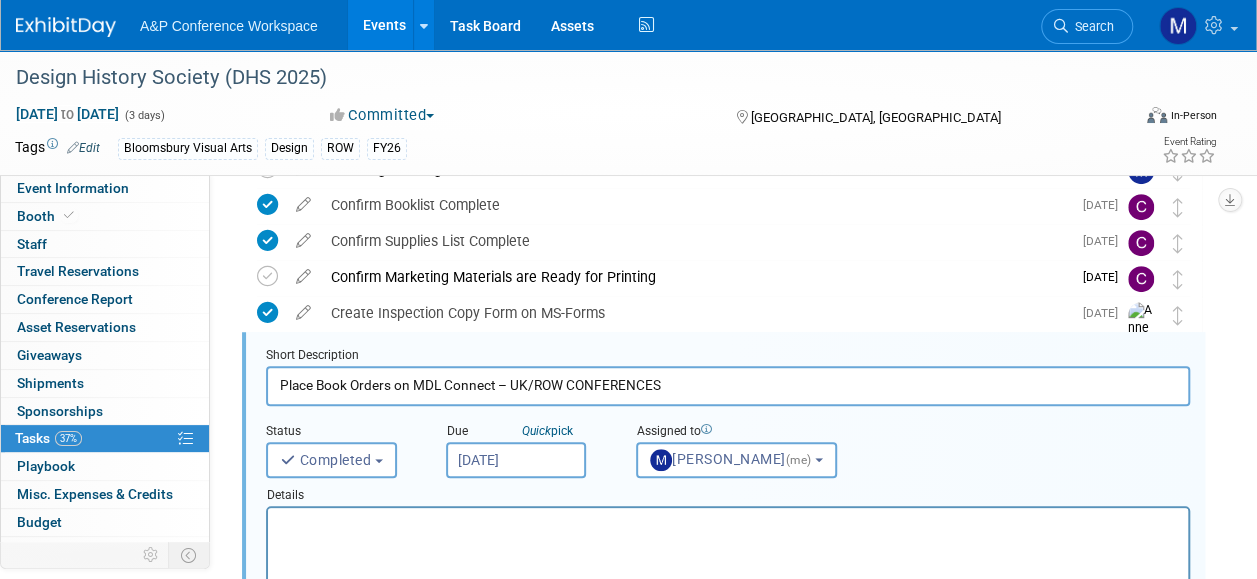scroll, scrollTop: 362, scrollLeft: 0, axis: vertical 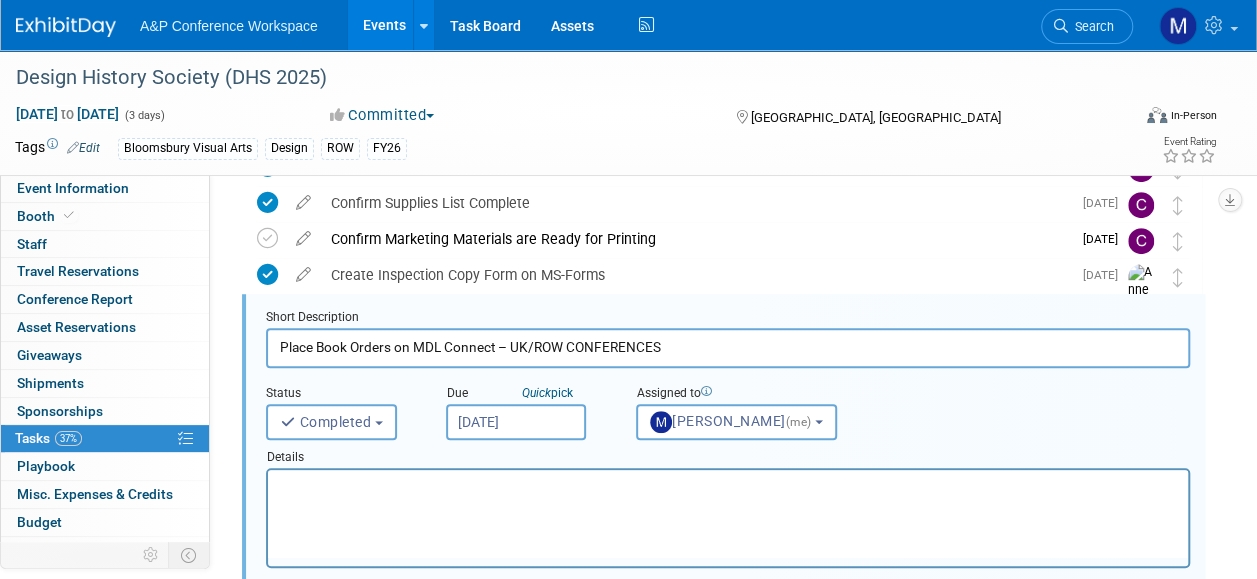 drag, startPoint x: 692, startPoint y: 338, endPoint x: 423, endPoint y: 352, distance: 269.36407 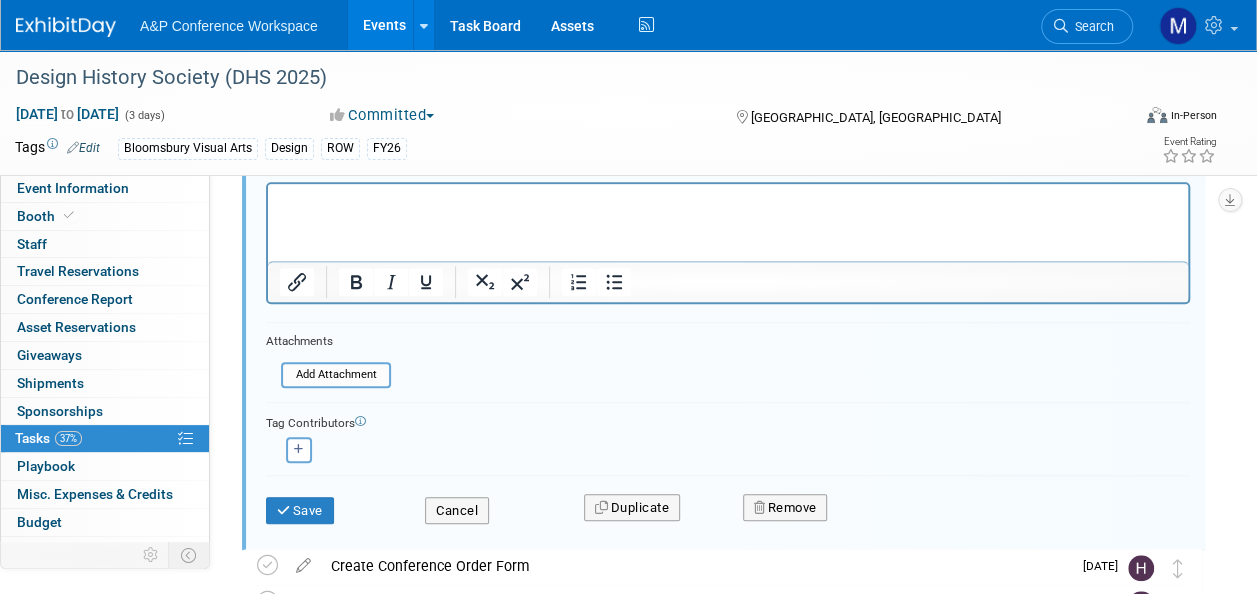 scroll, scrollTop: 662, scrollLeft: 0, axis: vertical 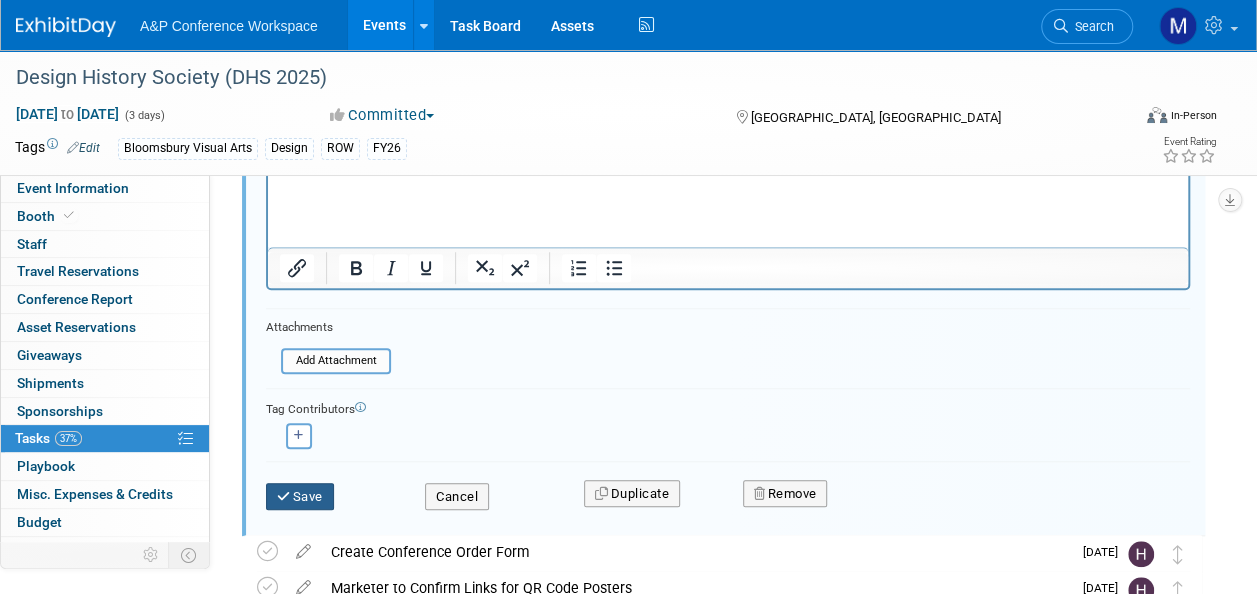 type on "Place Book Orders with Hachette" 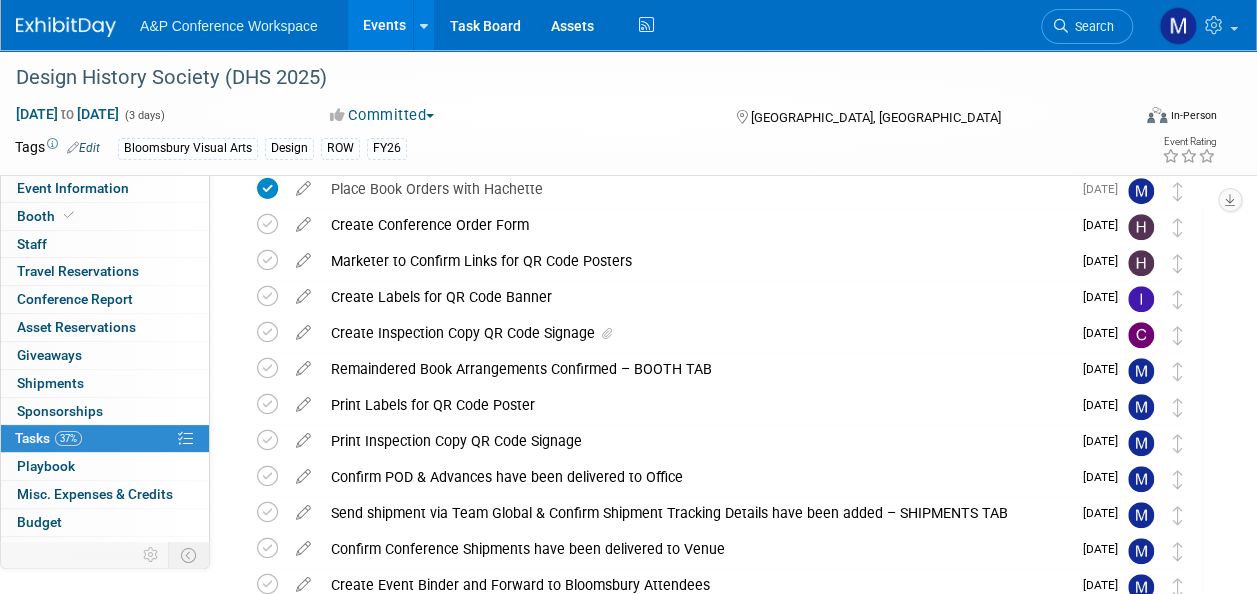 scroll, scrollTop: 362, scrollLeft: 0, axis: vertical 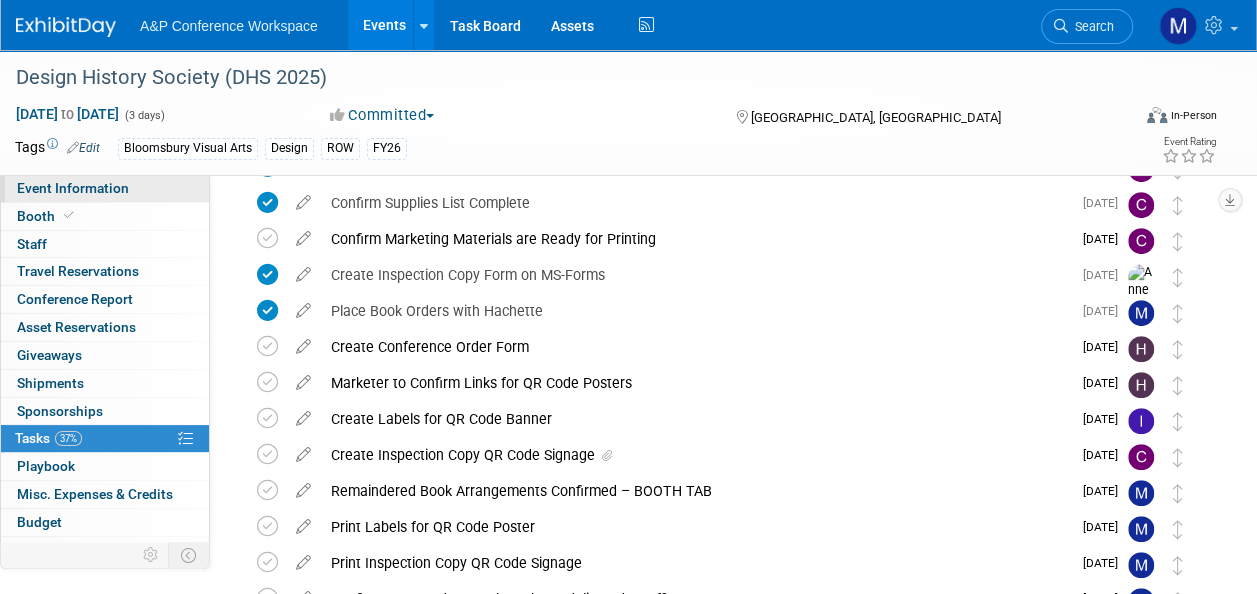 click on "Event Information" at bounding box center [105, 188] 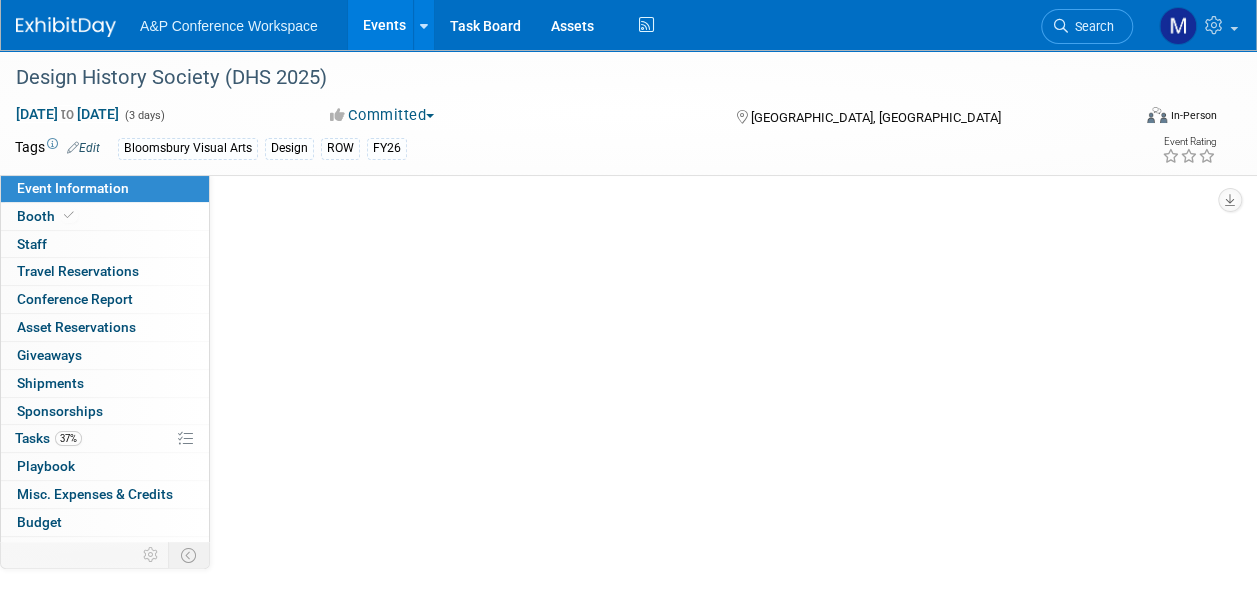 select on "Annual" 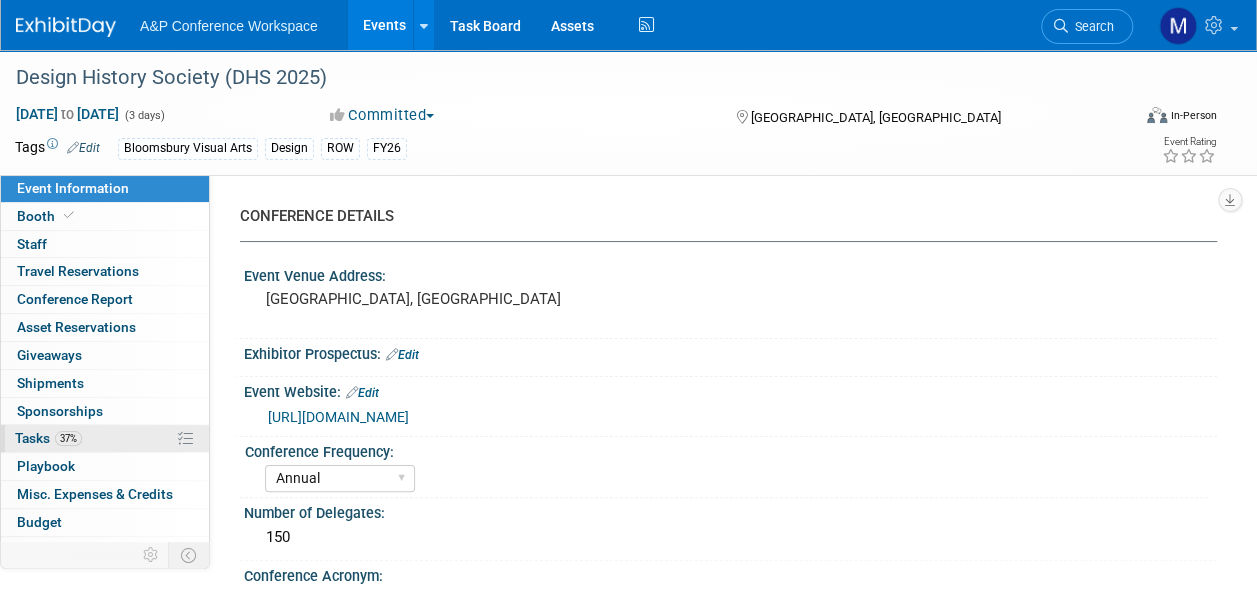 click on "37%
Tasks 37%" at bounding box center [105, 438] 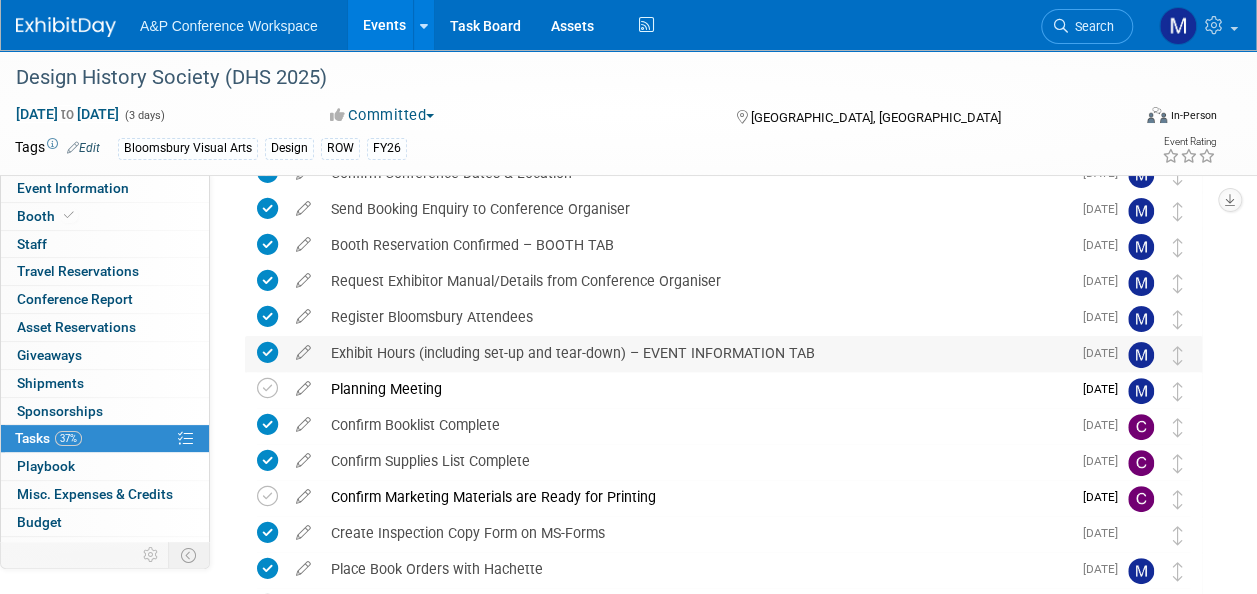 scroll, scrollTop: 0, scrollLeft: 0, axis: both 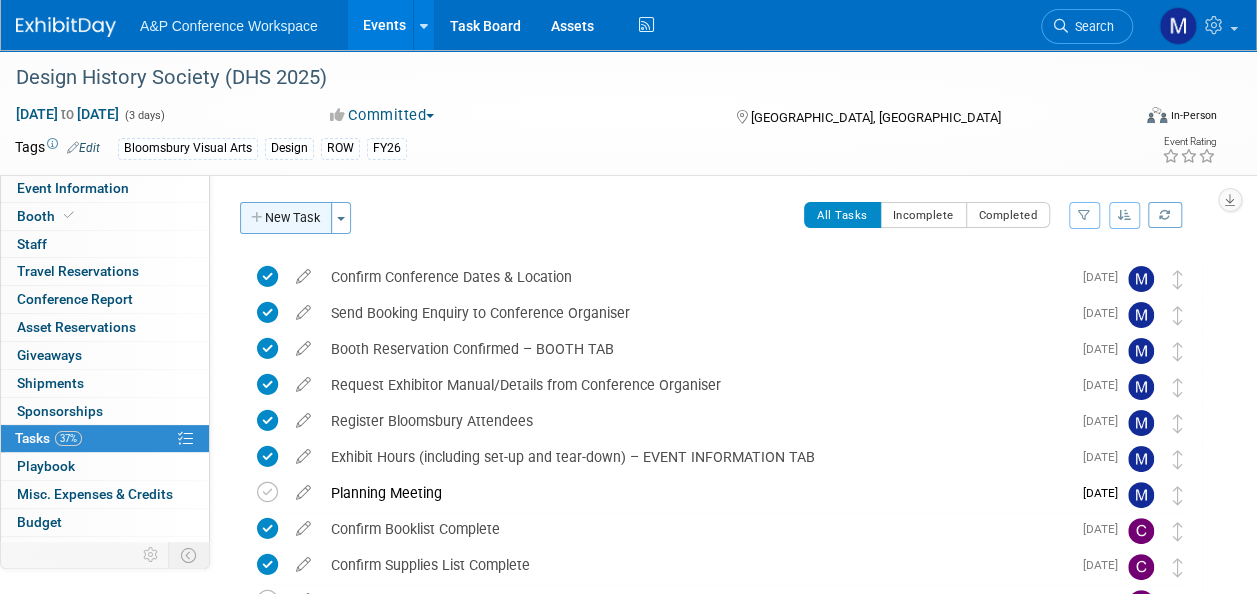 click on "New Task" at bounding box center [286, 218] 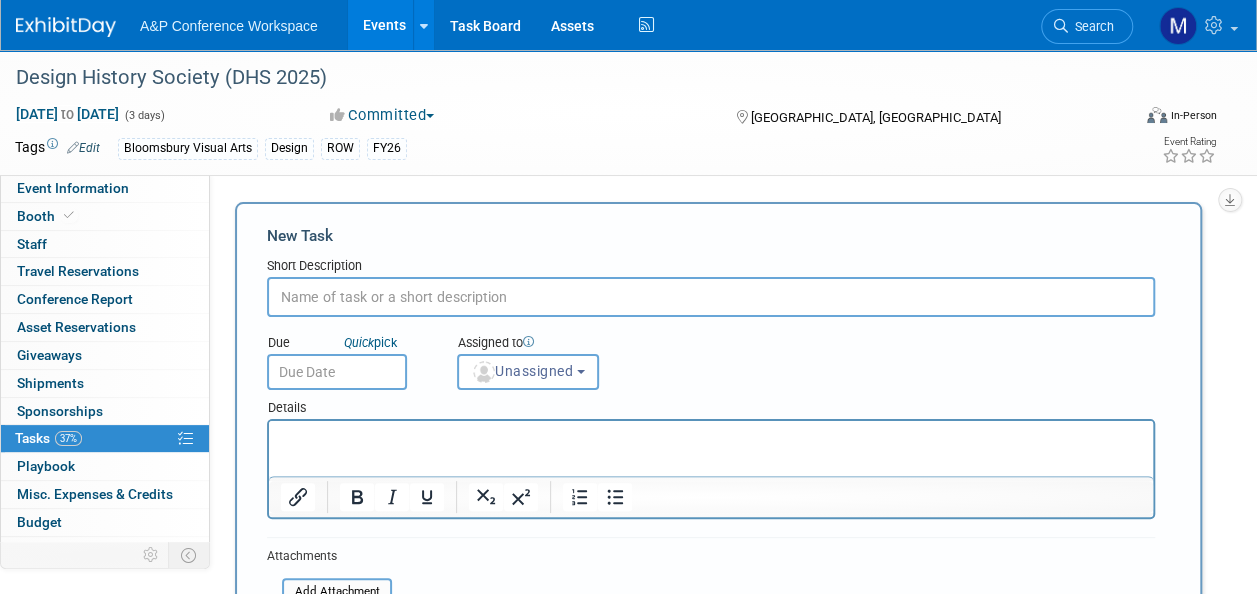 scroll, scrollTop: 0, scrollLeft: 0, axis: both 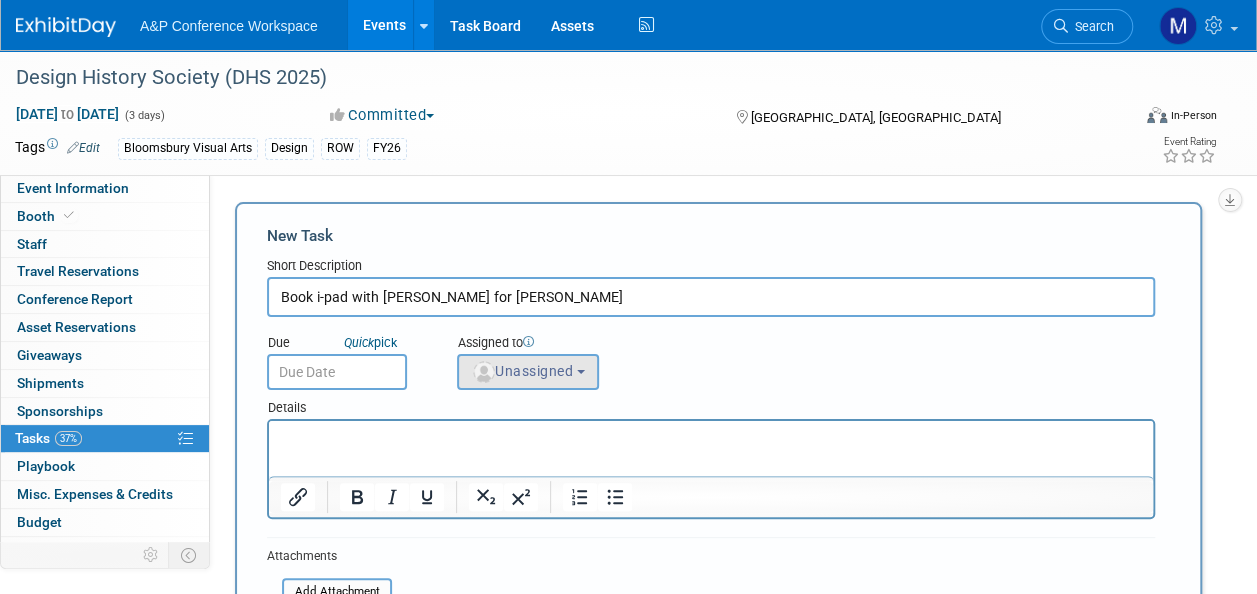 type on "Book i-pad with [PERSON_NAME] for [PERSON_NAME]" 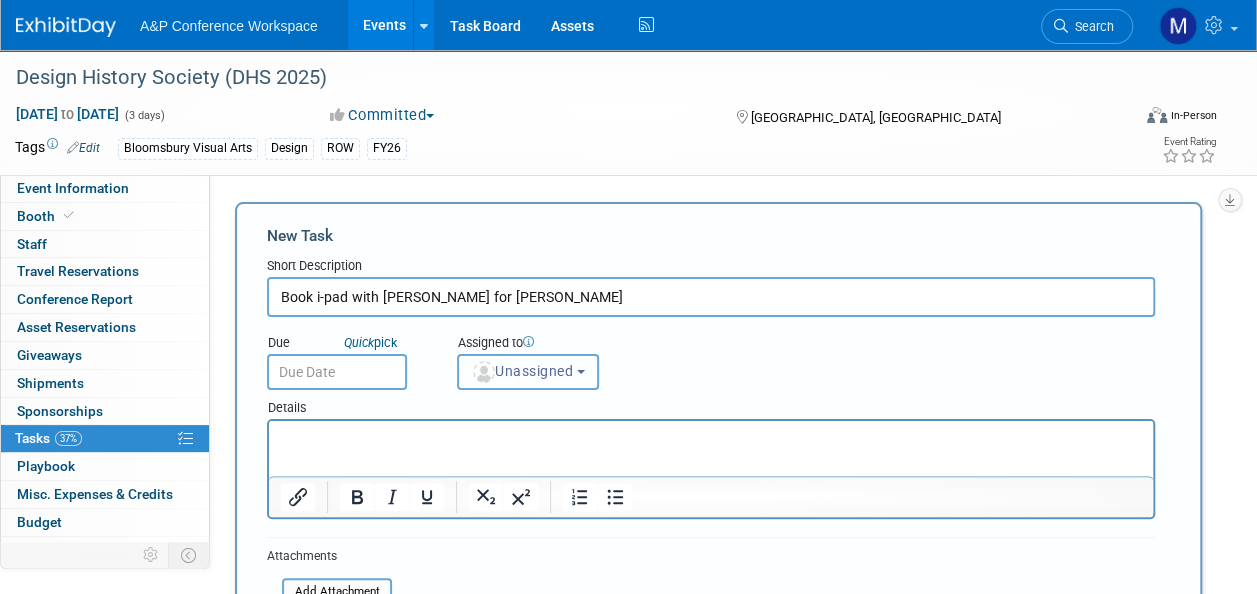 click on "Unassigned" at bounding box center (528, 372) 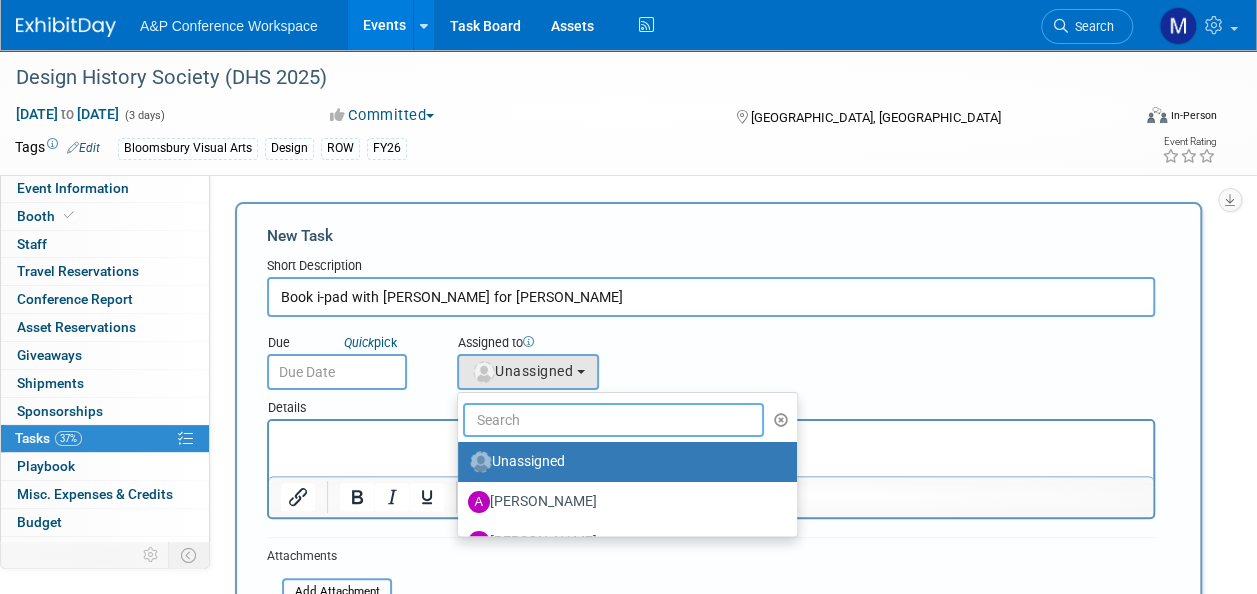 click at bounding box center [613, 420] 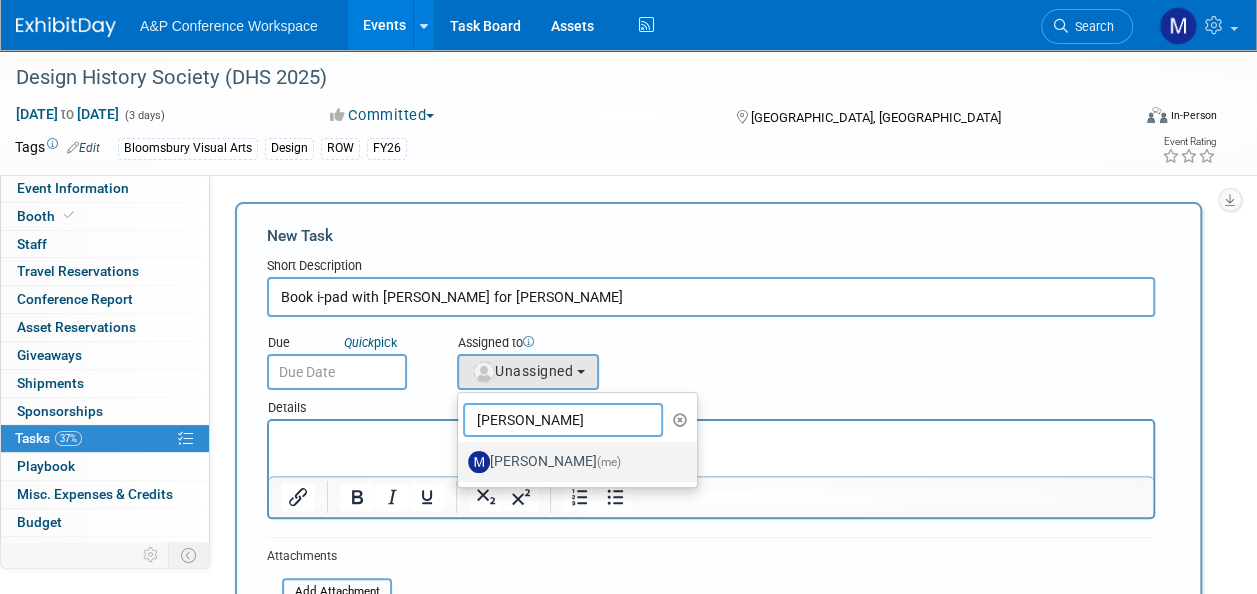 type on "[PERSON_NAME]" 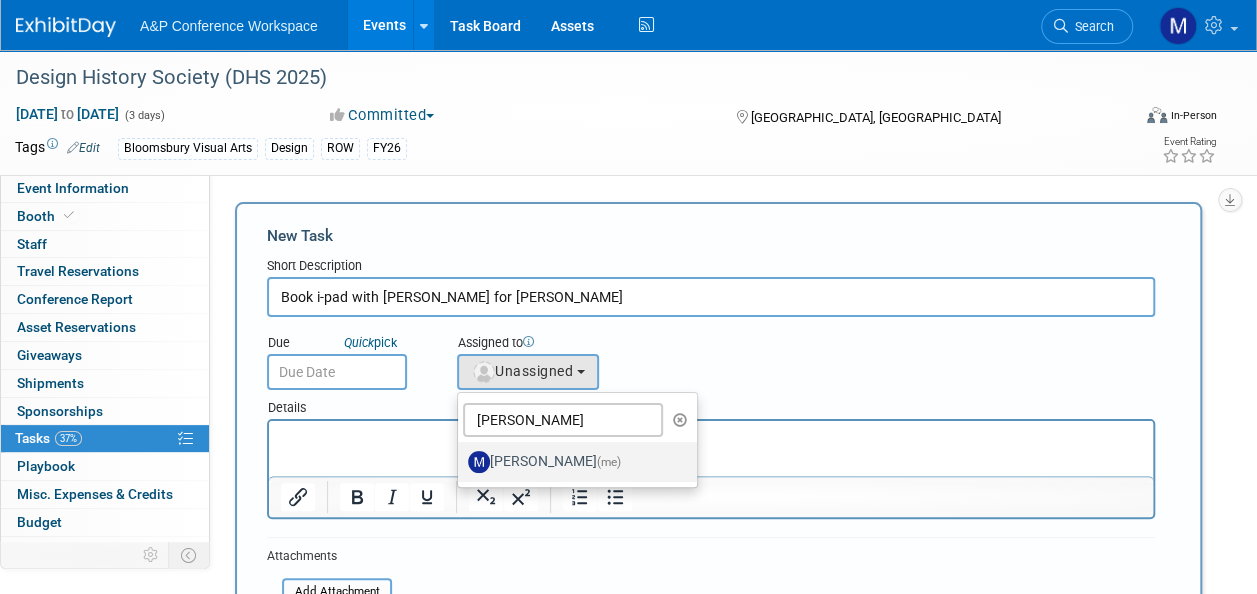 click on "[PERSON_NAME]
(me)" at bounding box center [572, 462] 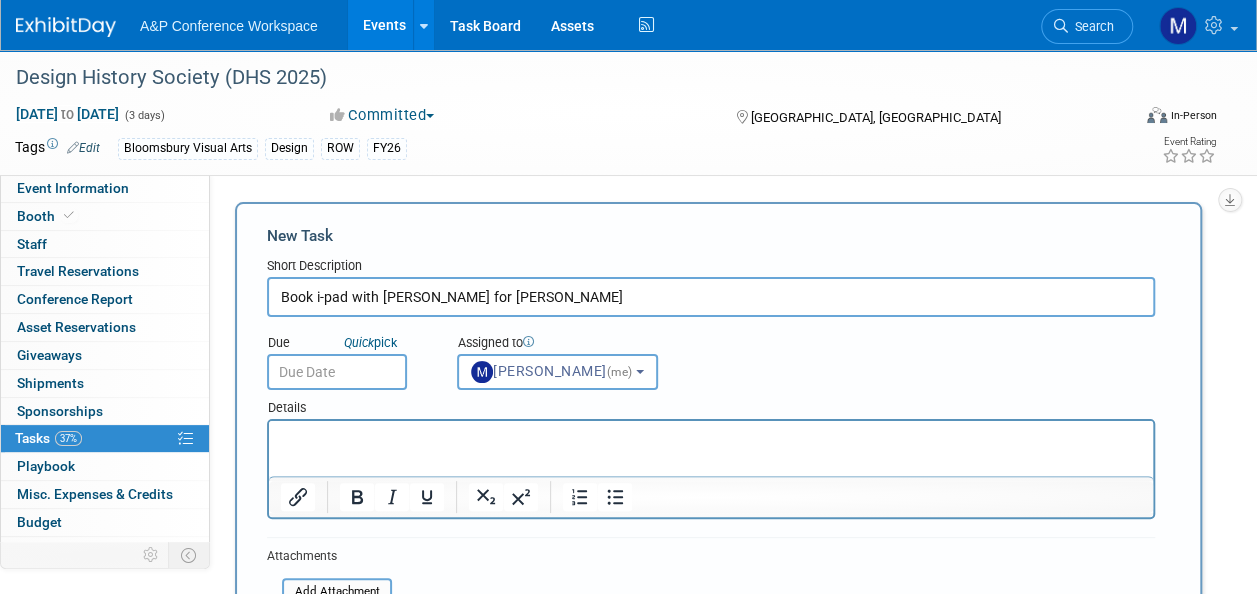 click at bounding box center (337, 372) 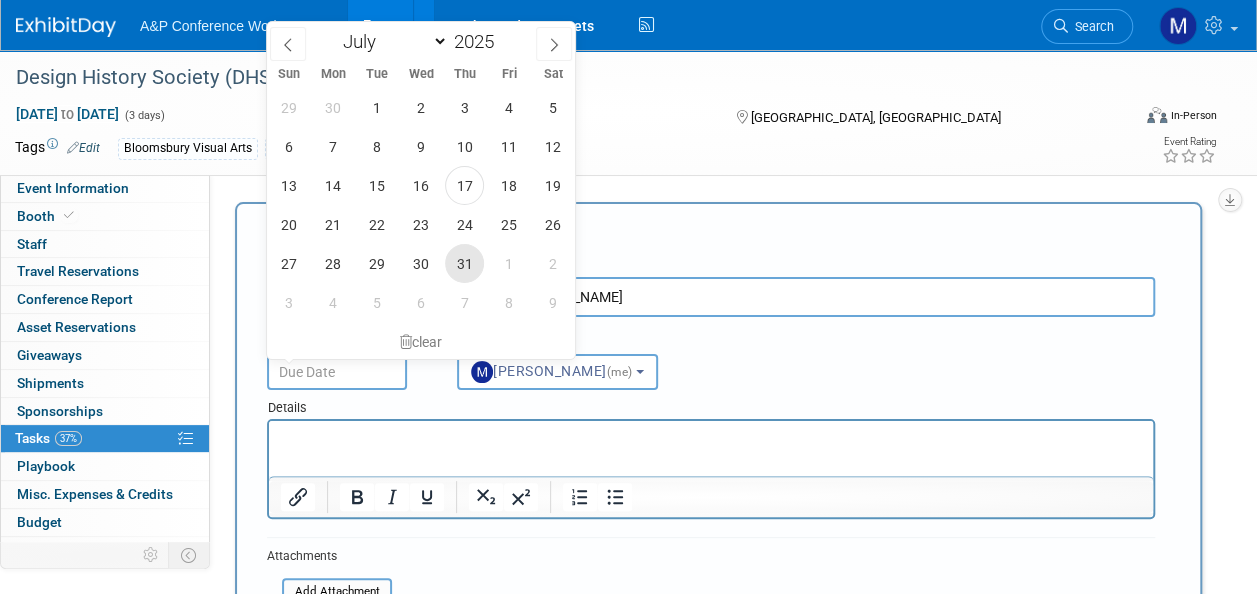 click on "31" at bounding box center (464, 263) 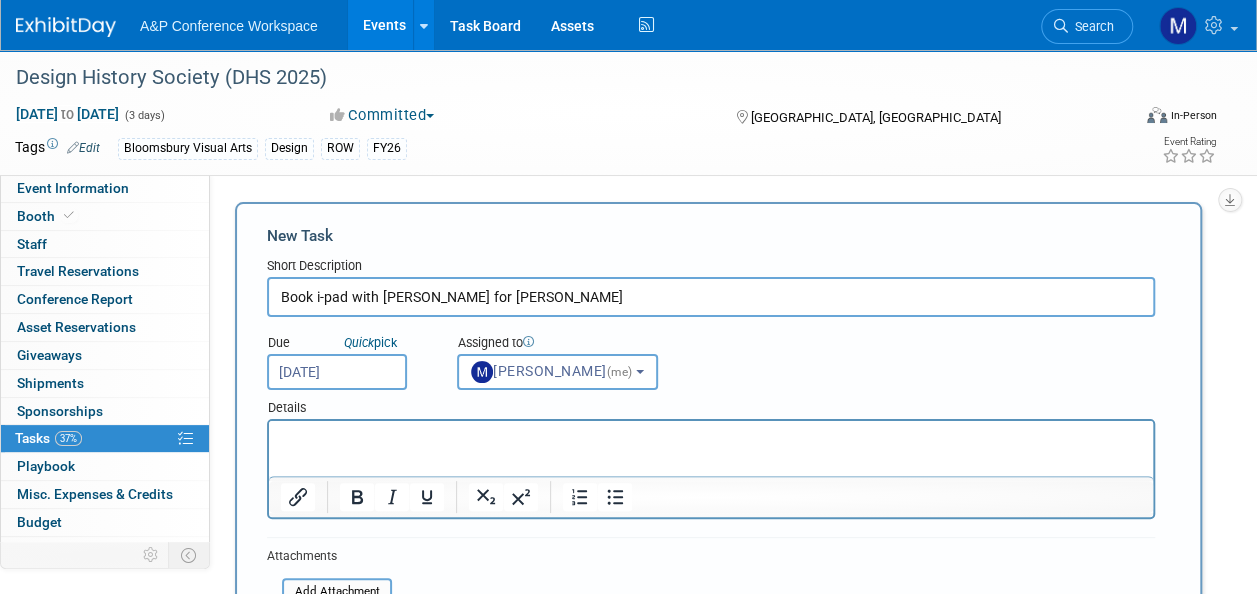 click at bounding box center [711, 439] 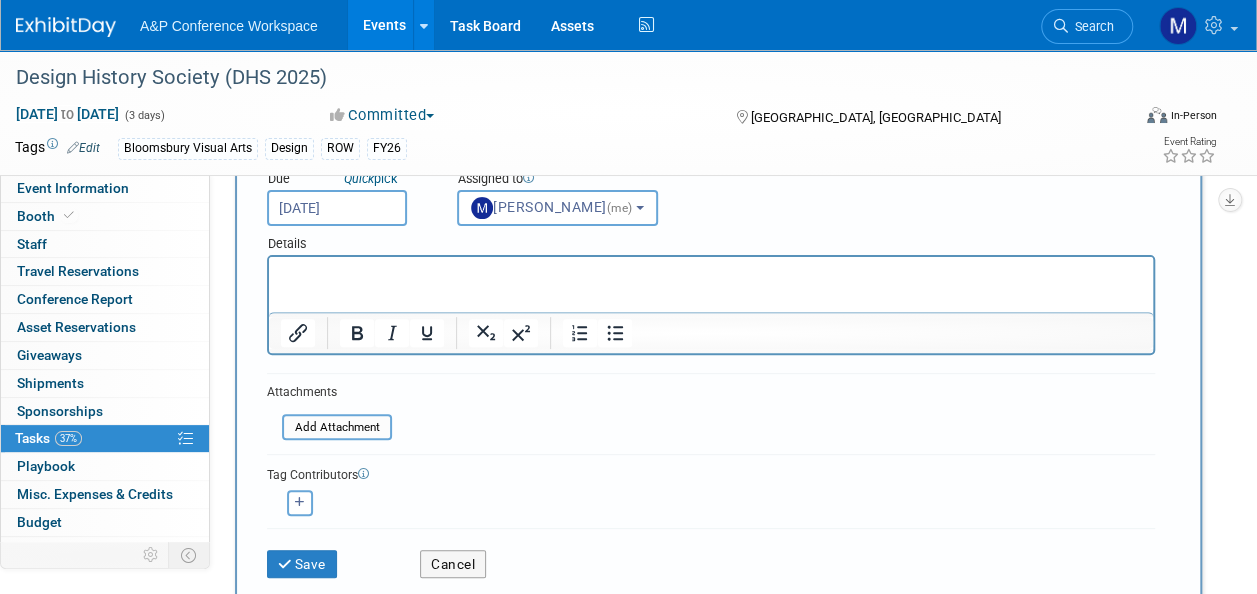 scroll, scrollTop: 300, scrollLeft: 0, axis: vertical 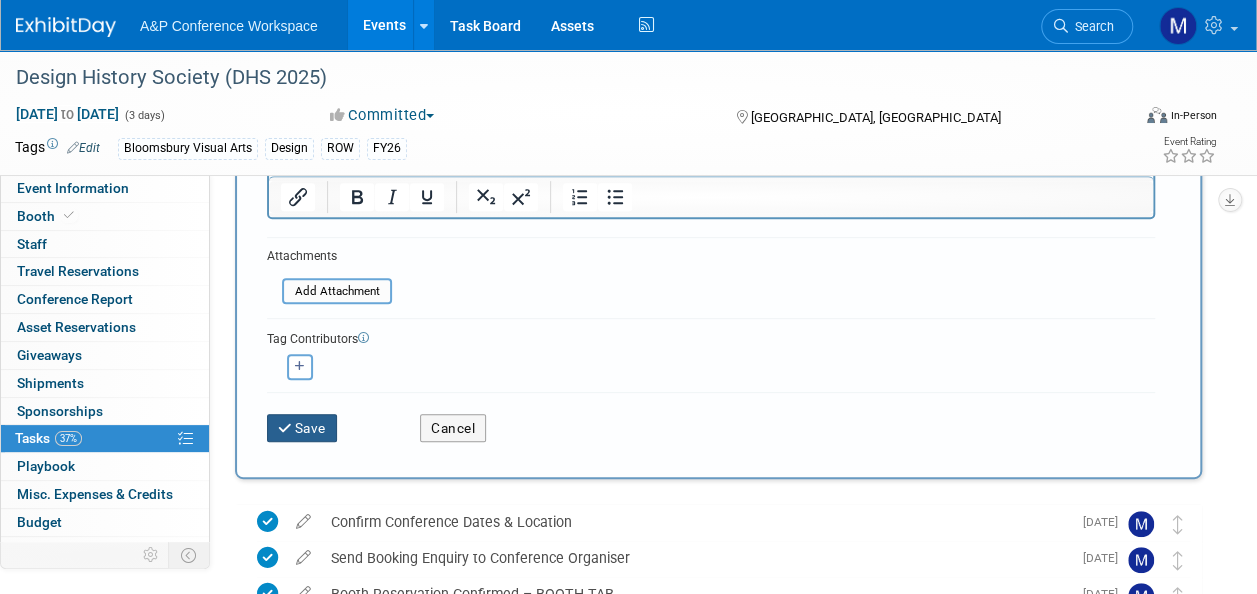 click on "Save" at bounding box center [302, 428] 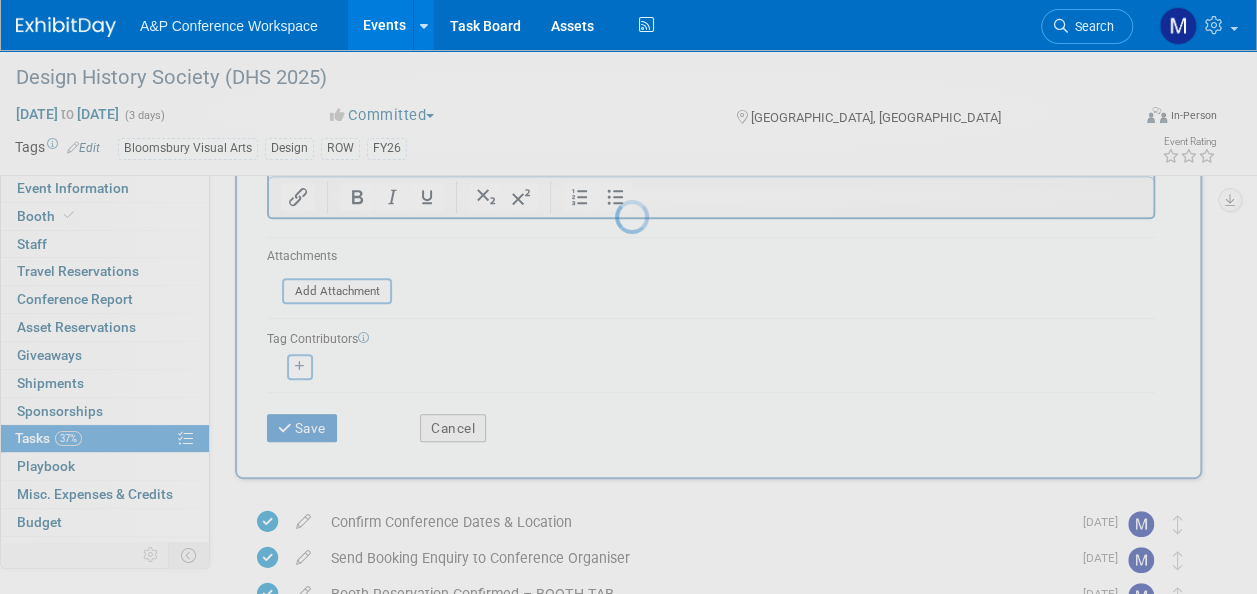 scroll, scrollTop: 61, scrollLeft: 0, axis: vertical 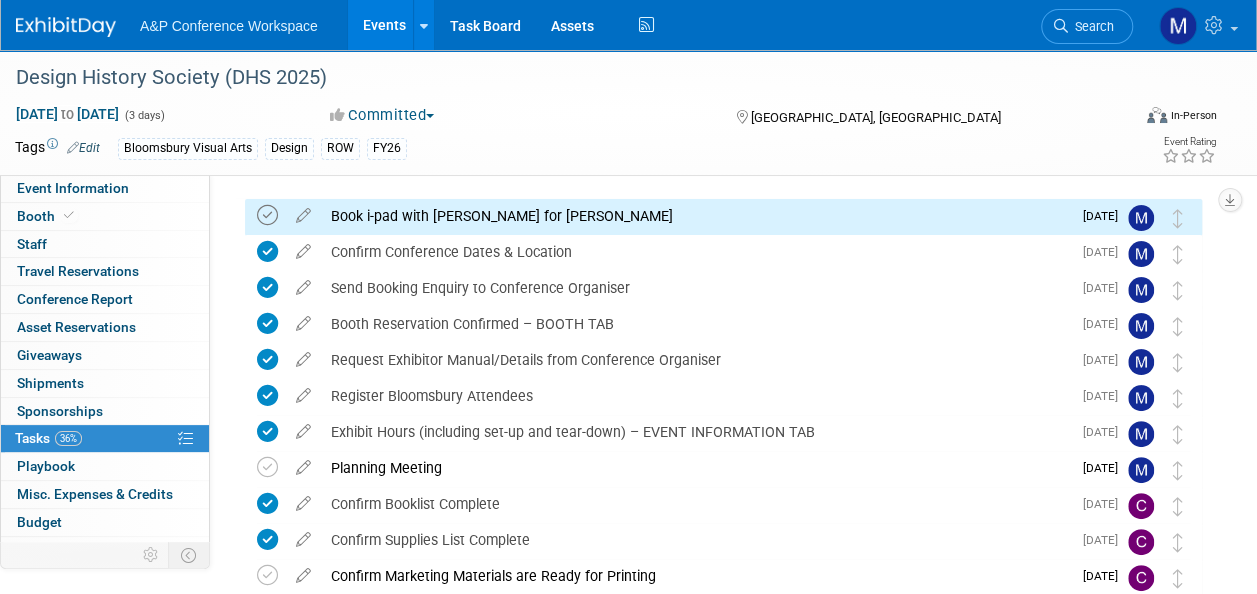 click at bounding box center (267, 215) 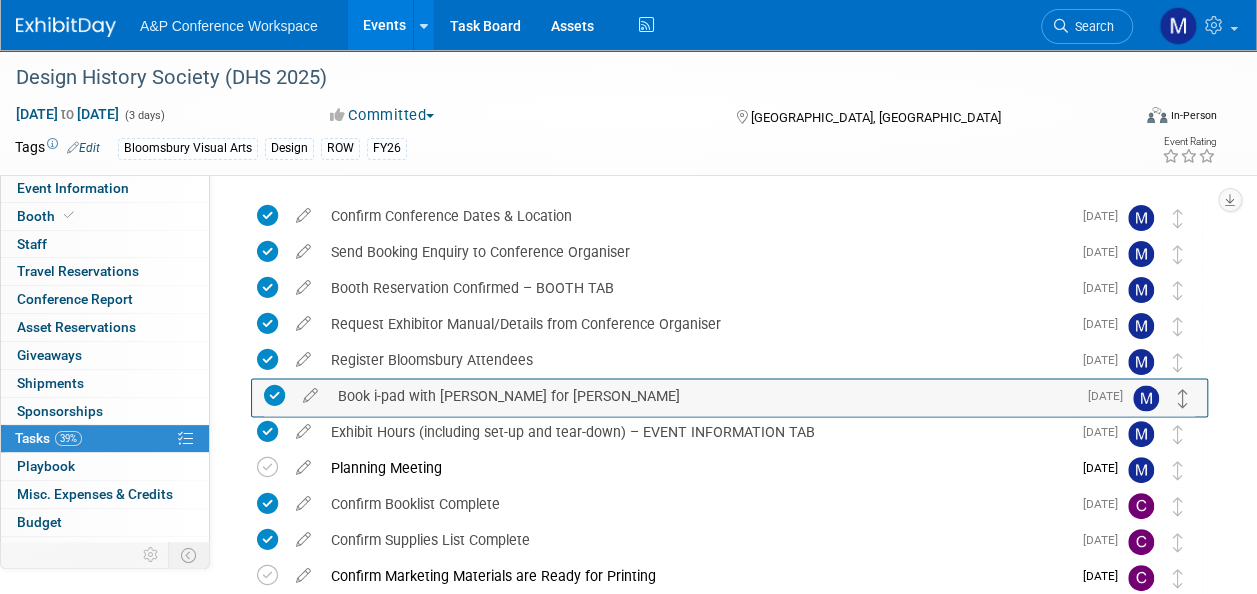 drag, startPoint x: 1175, startPoint y: 210, endPoint x: 1180, endPoint y: 390, distance: 180.06943 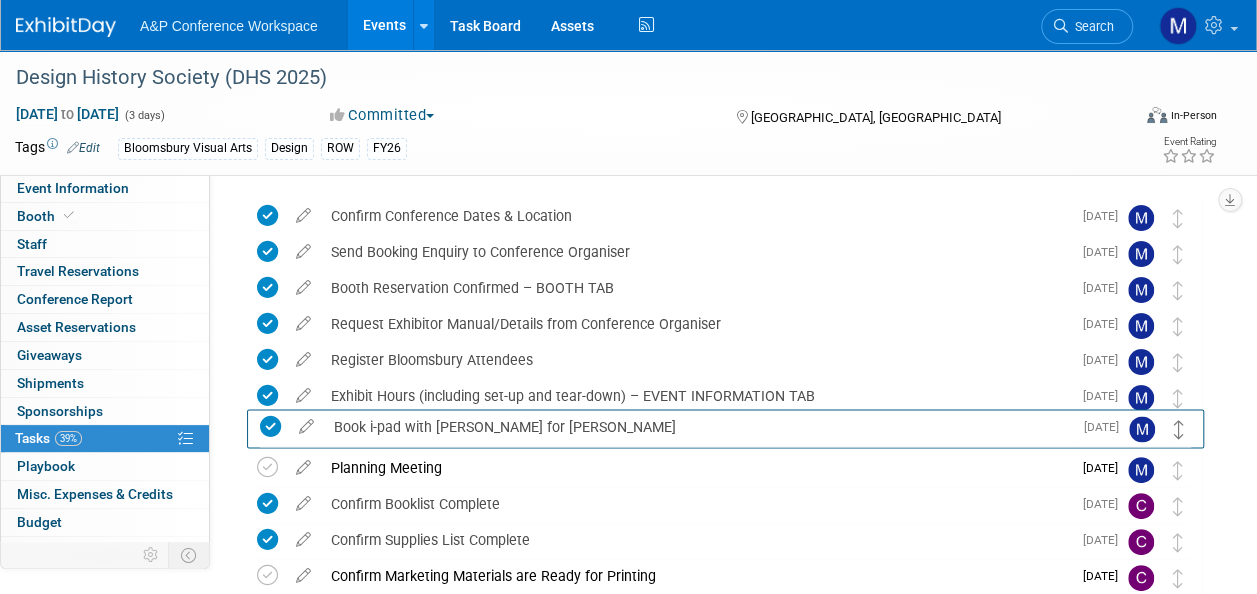 drag, startPoint x: 1177, startPoint y: 396, endPoint x: 1179, endPoint y: 427, distance: 31.06445 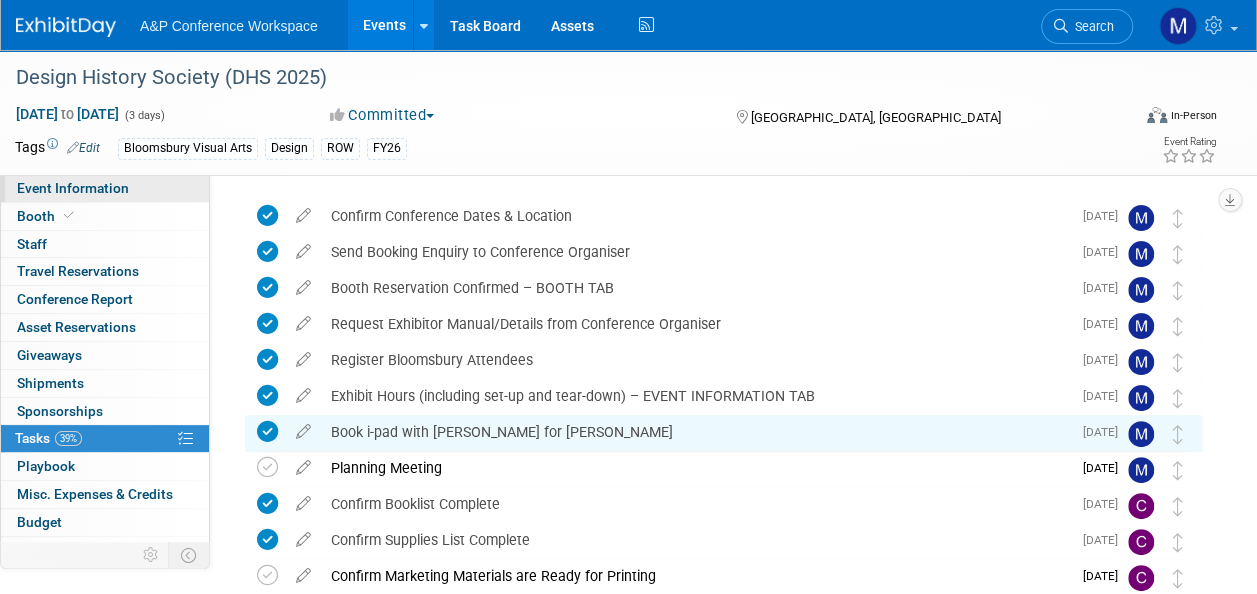 click on "Event Information" at bounding box center [73, 188] 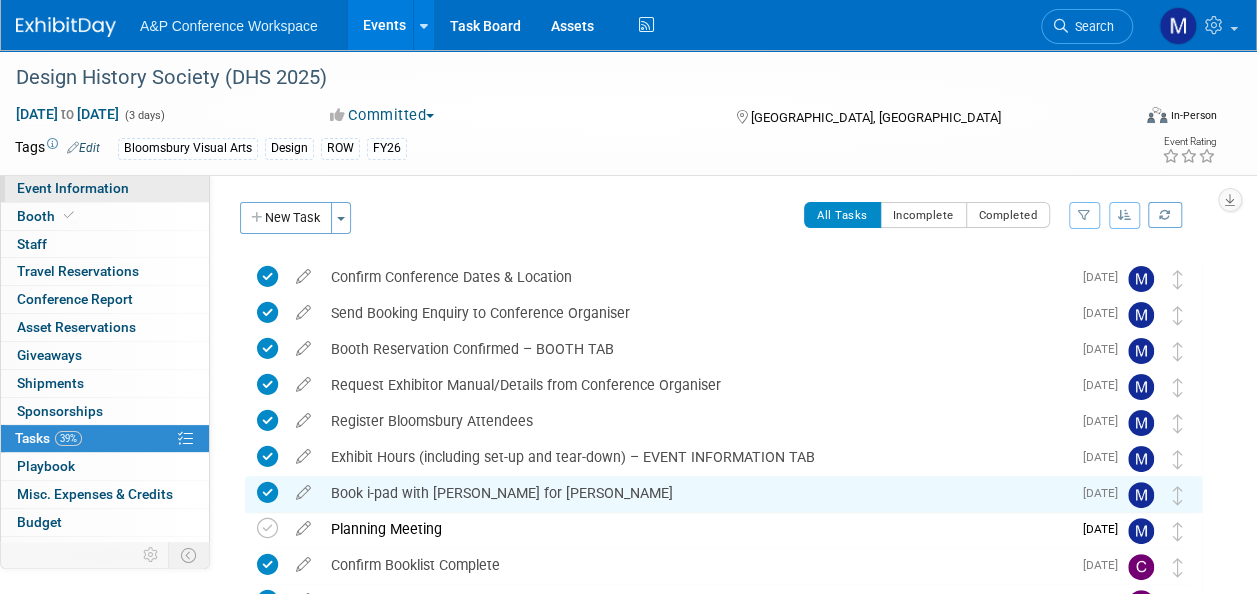 select on "Annual" 